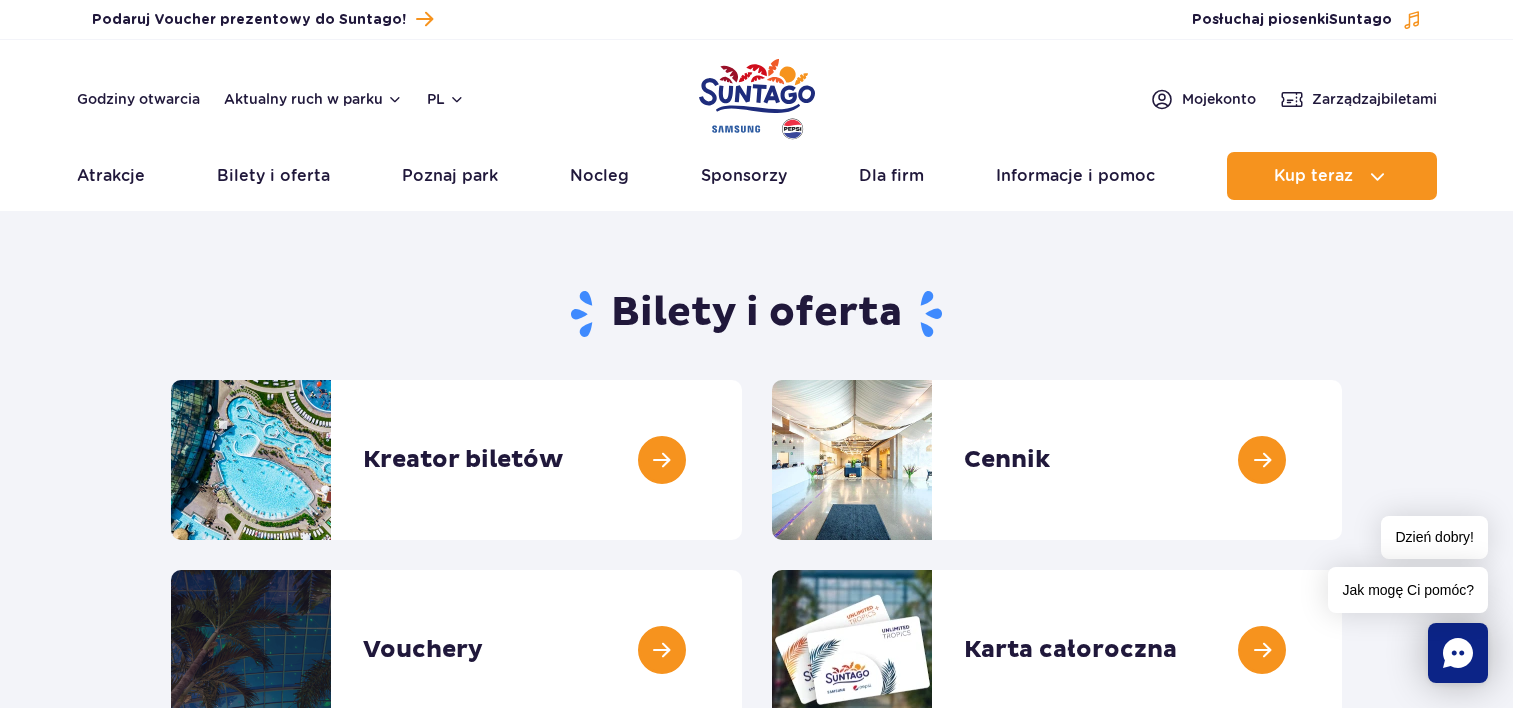 scroll, scrollTop: 0, scrollLeft: 0, axis: both 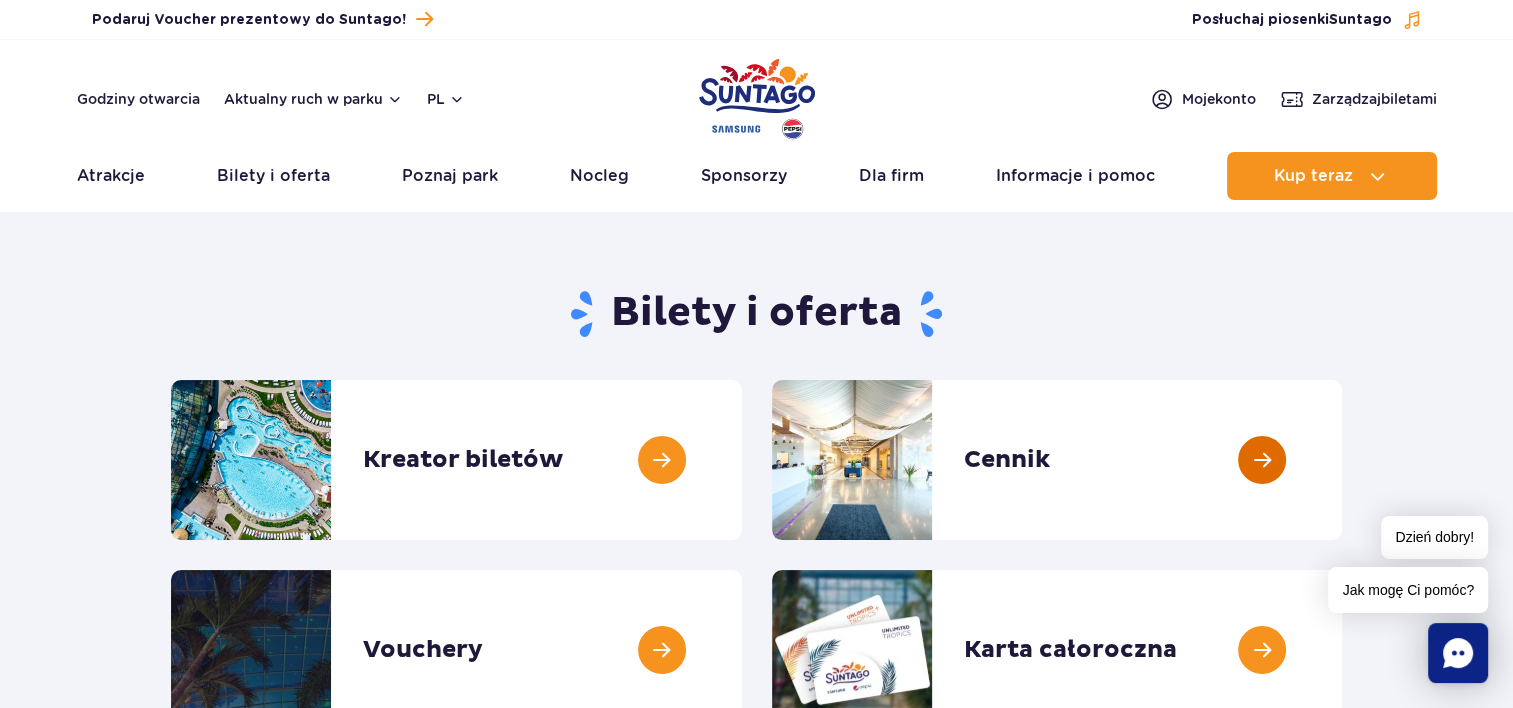 click at bounding box center [1342, 460] 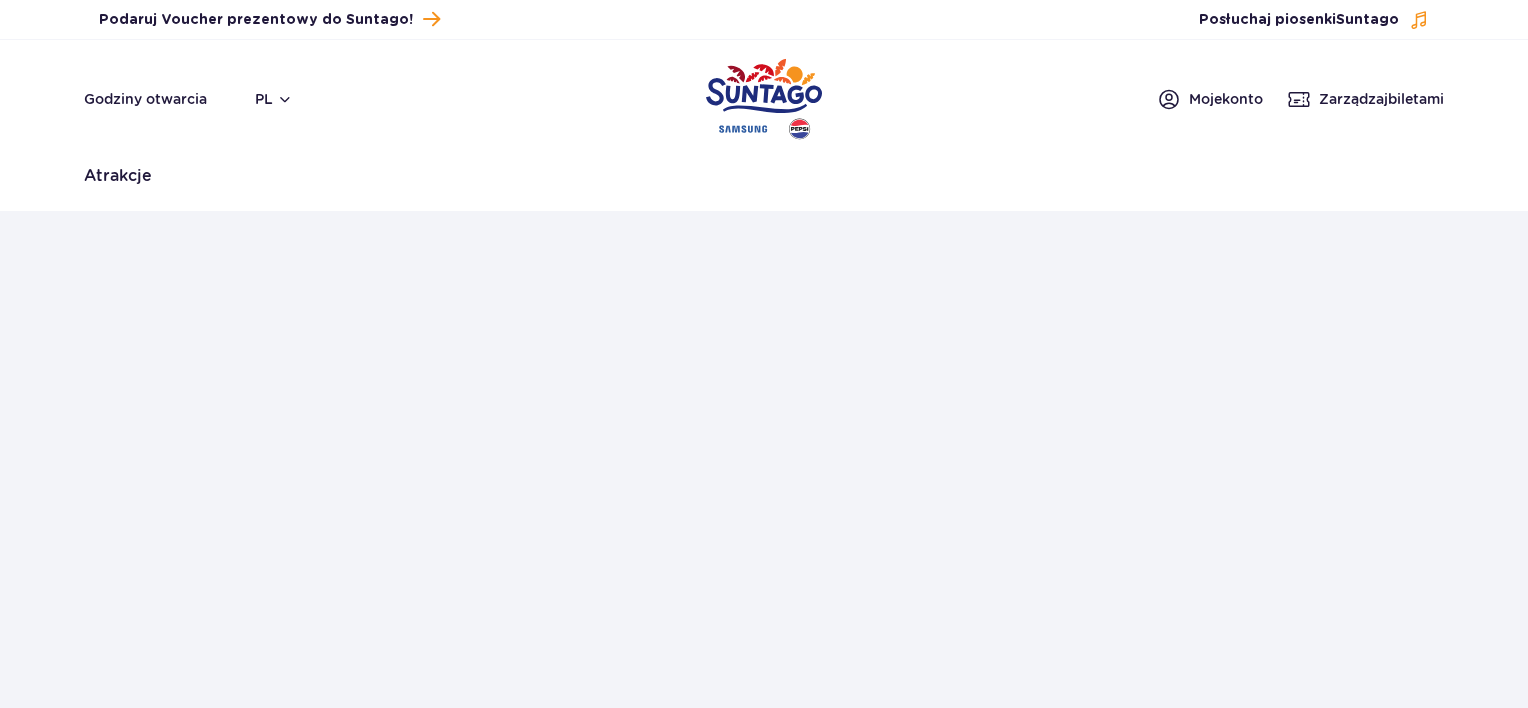 scroll, scrollTop: 0, scrollLeft: 0, axis: both 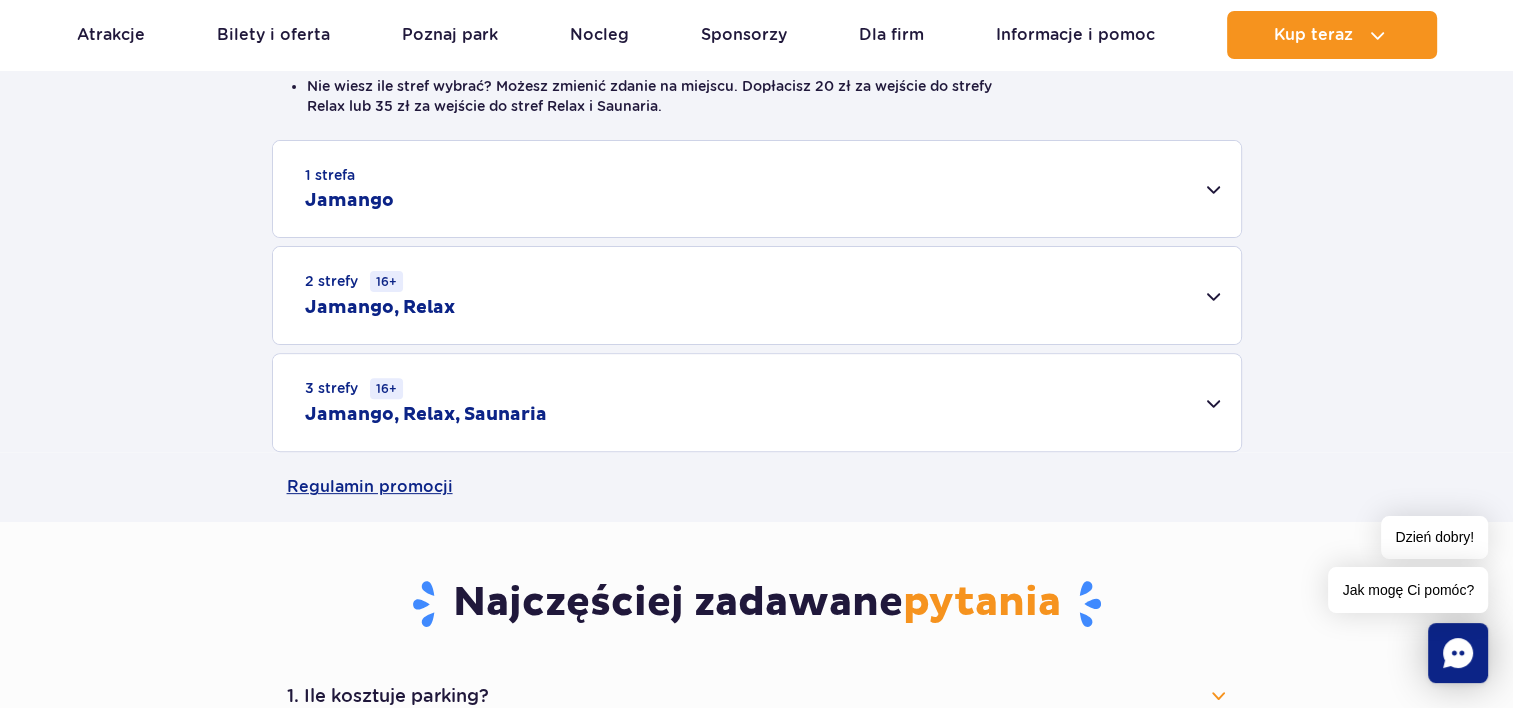 click on "Jamango" at bounding box center [349, 201] 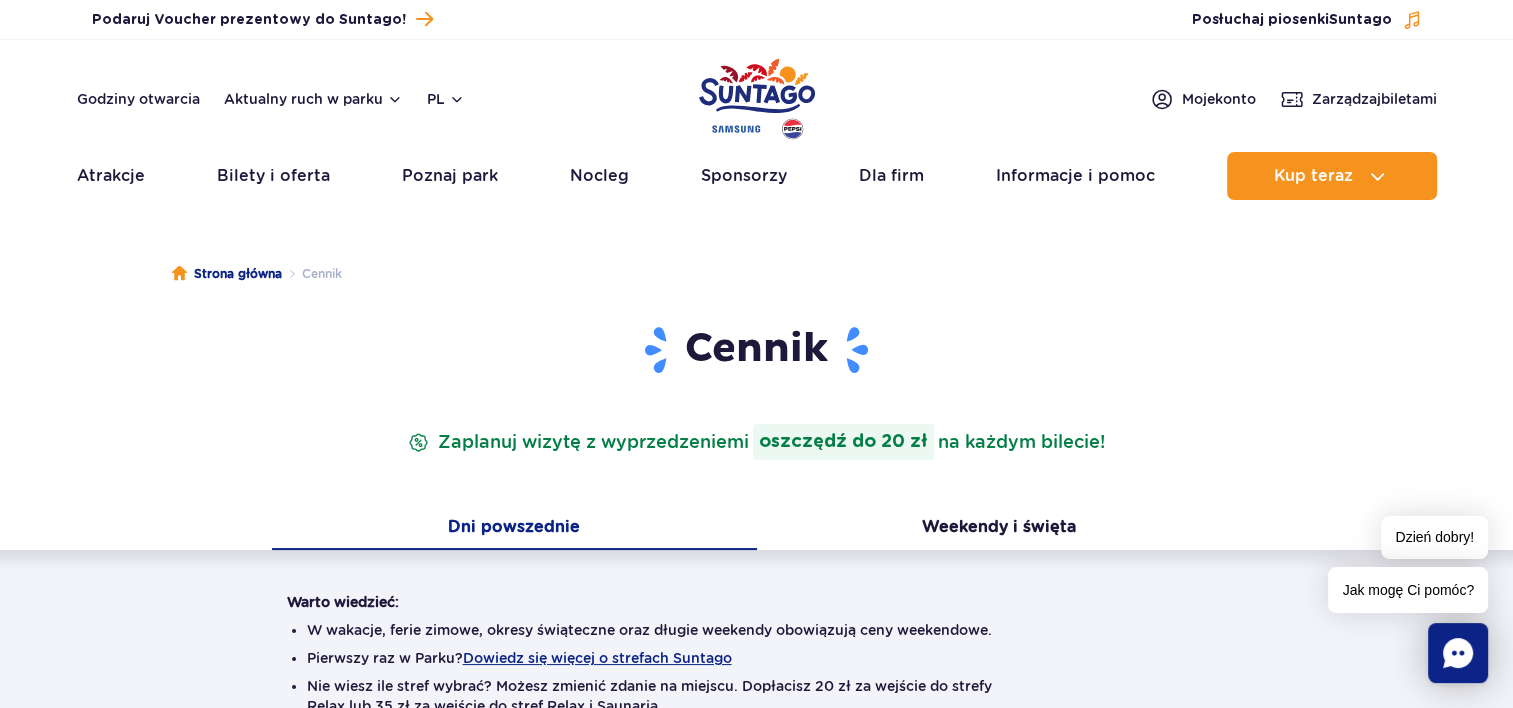 scroll, scrollTop: 0, scrollLeft: 0, axis: both 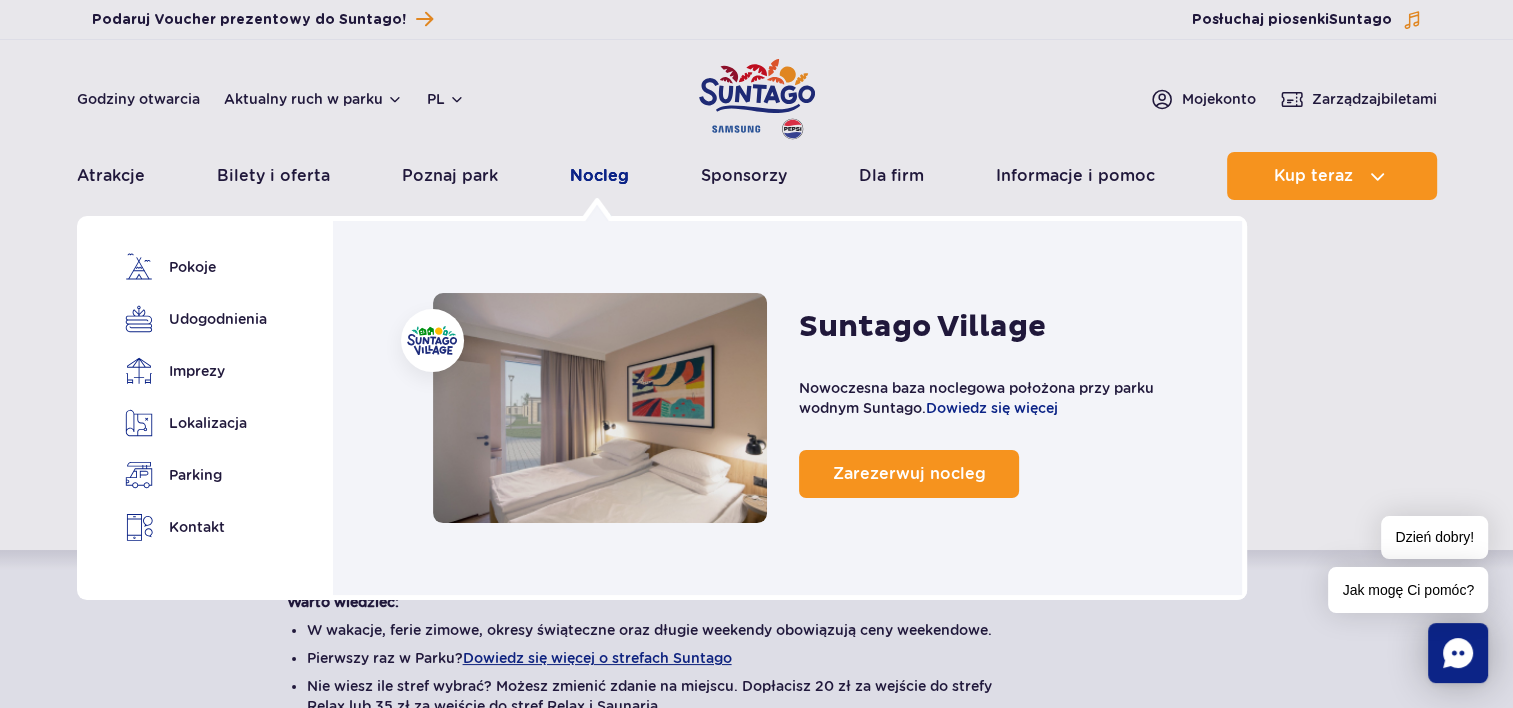 click on "Nocleg" at bounding box center (599, 176) 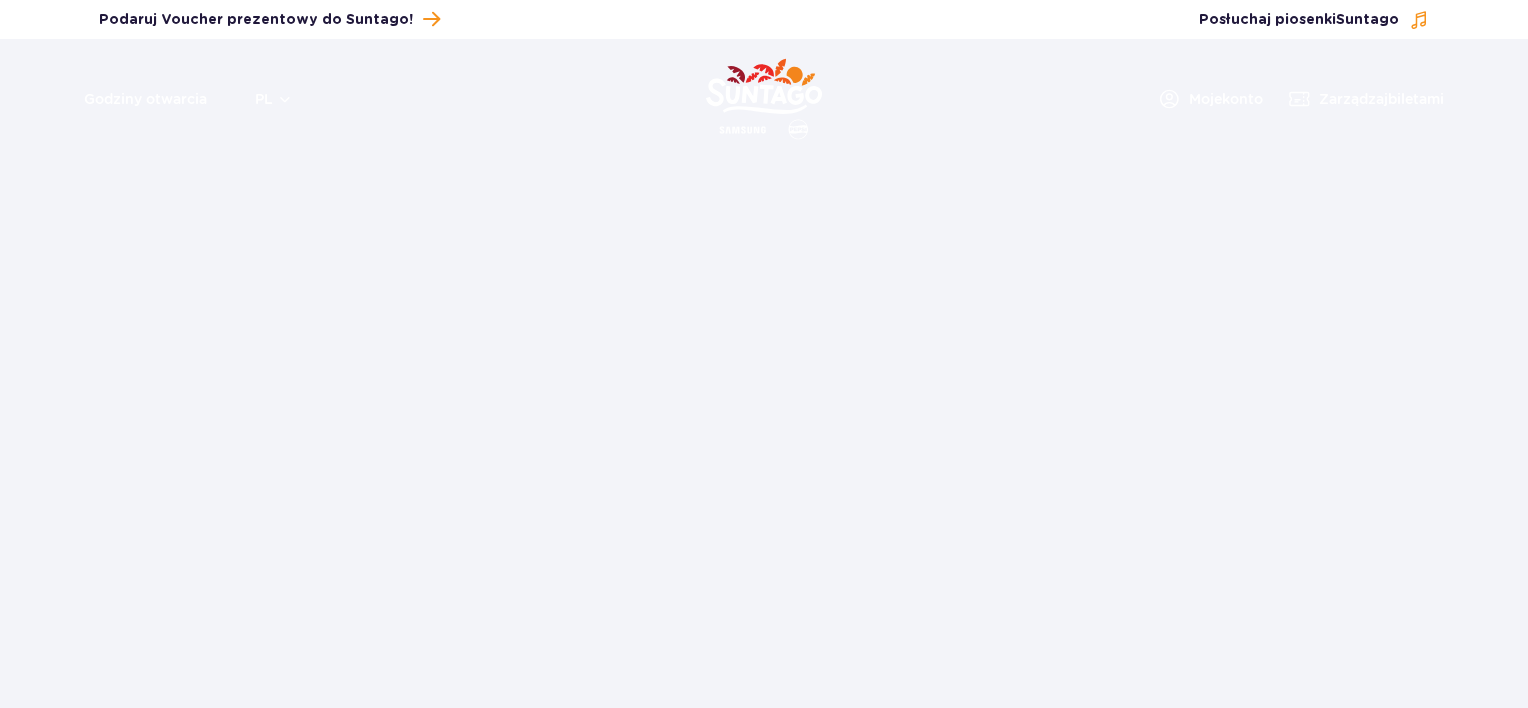 scroll, scrollTop: 0, scrollLeft: 0, axis: both 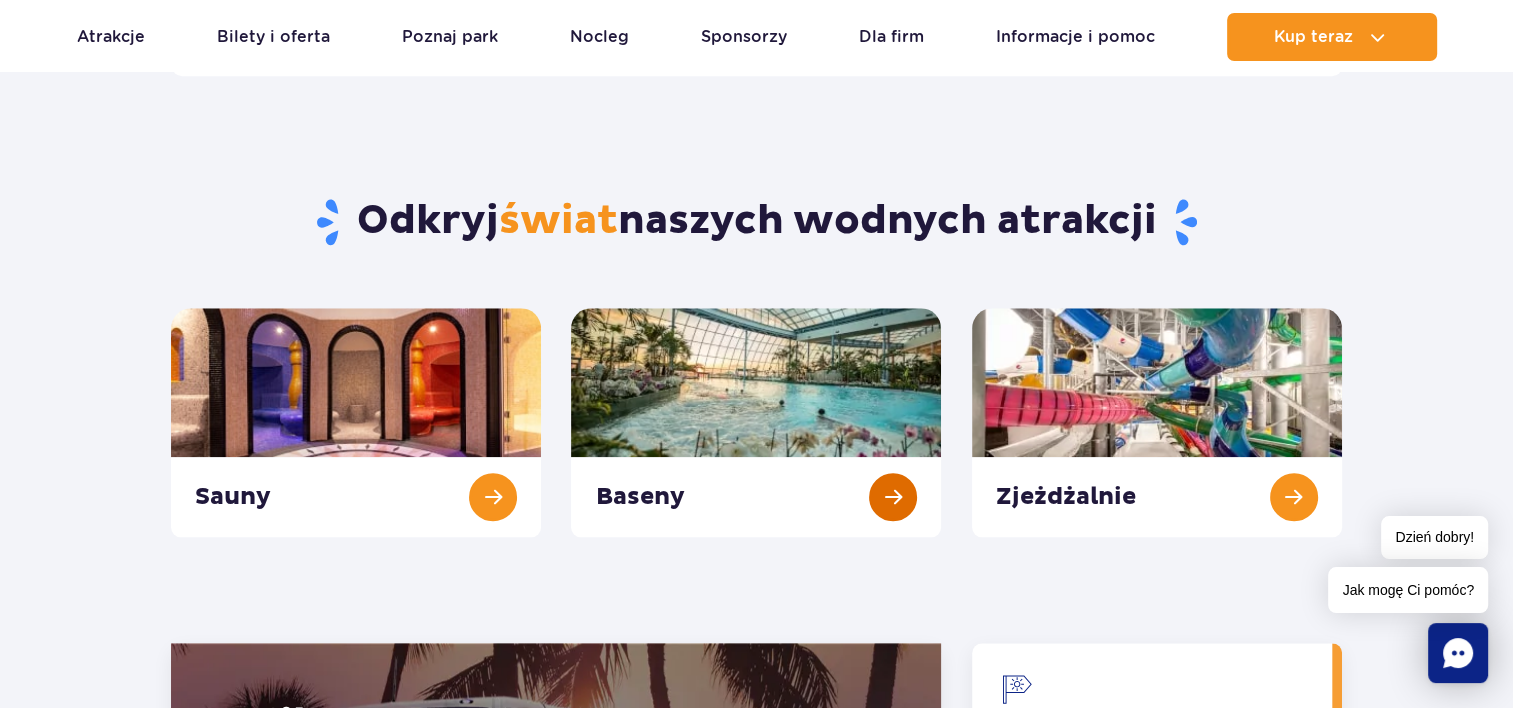click at bounding box center [756, 422] 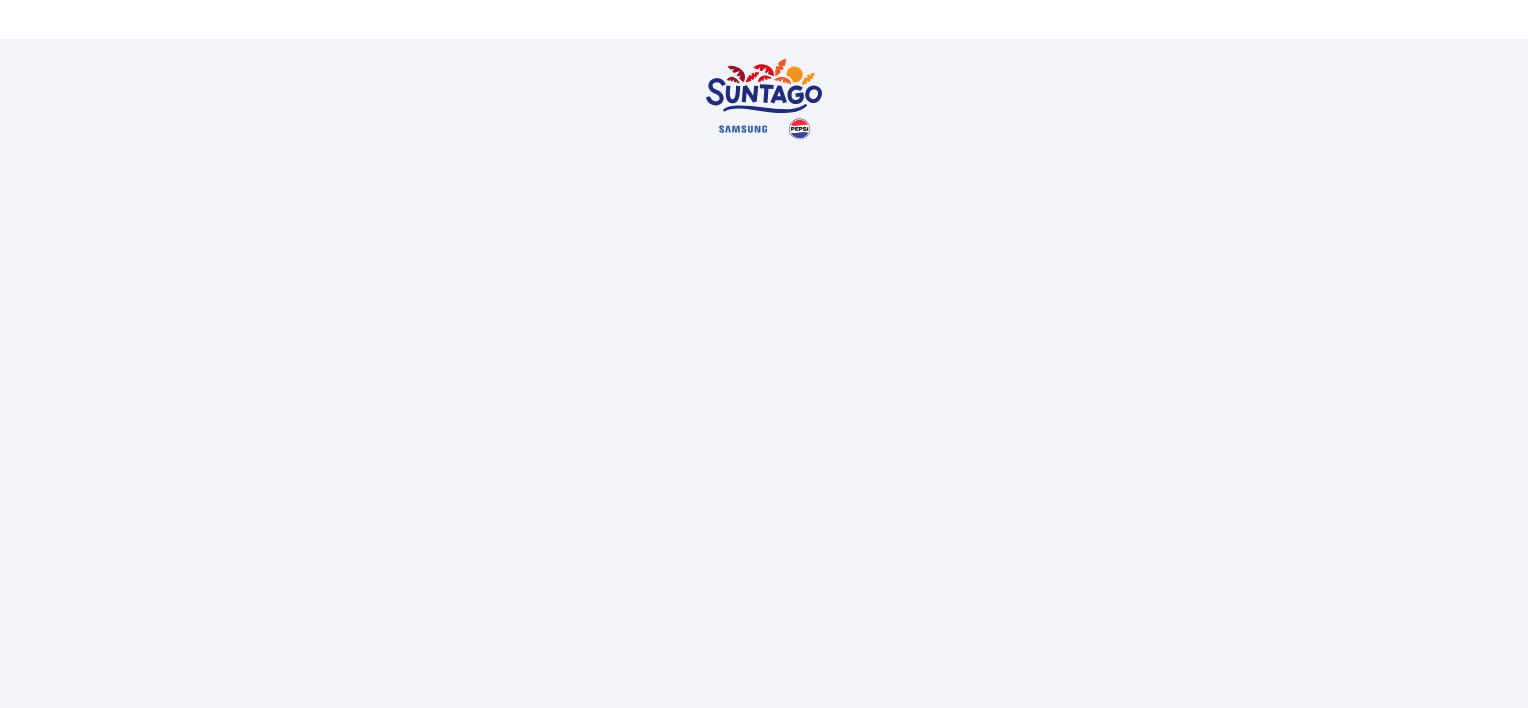 scroll, scrollTop: 0, scrollLeft: 0, axis: both 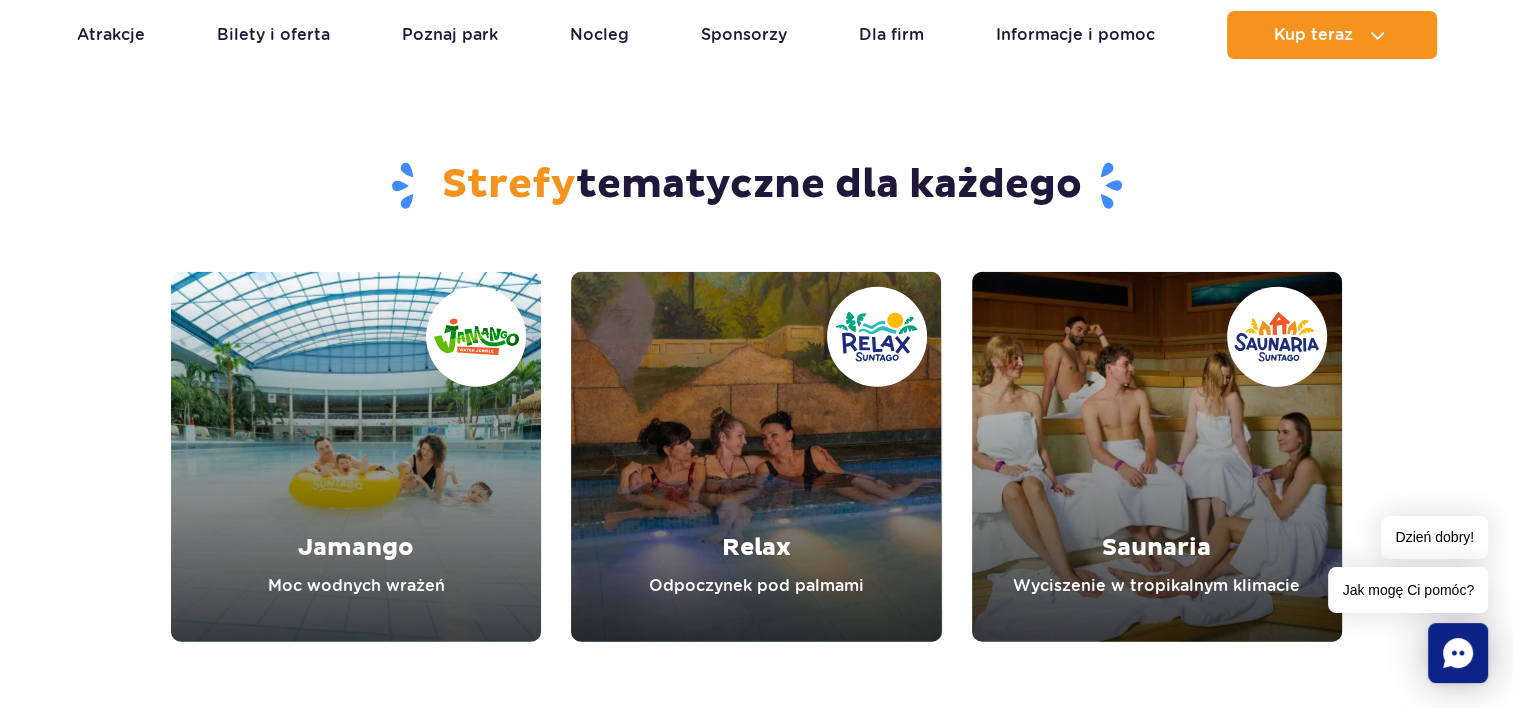 click at bounding box center (356, 457) 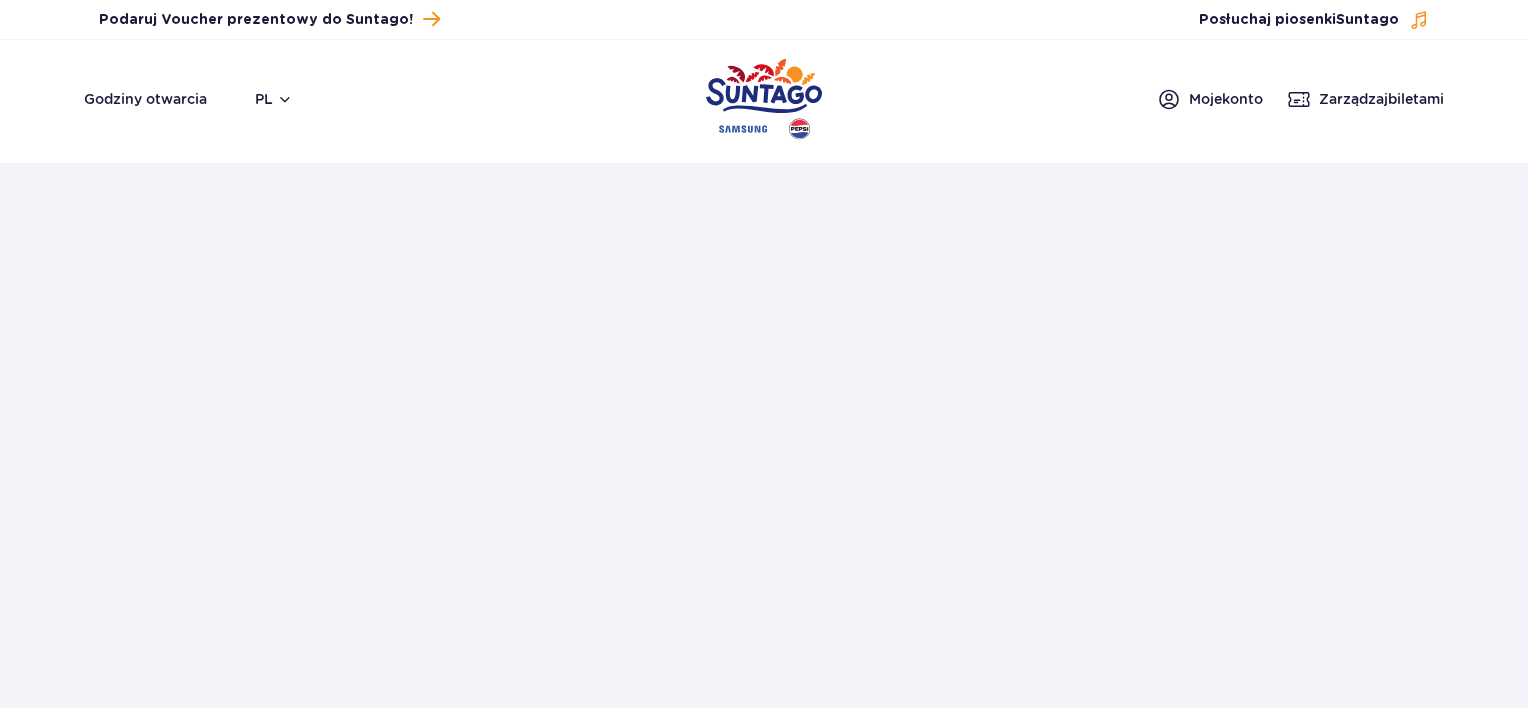 scroll, scrollTop: 0, scrollLeft: 0, axis: both 